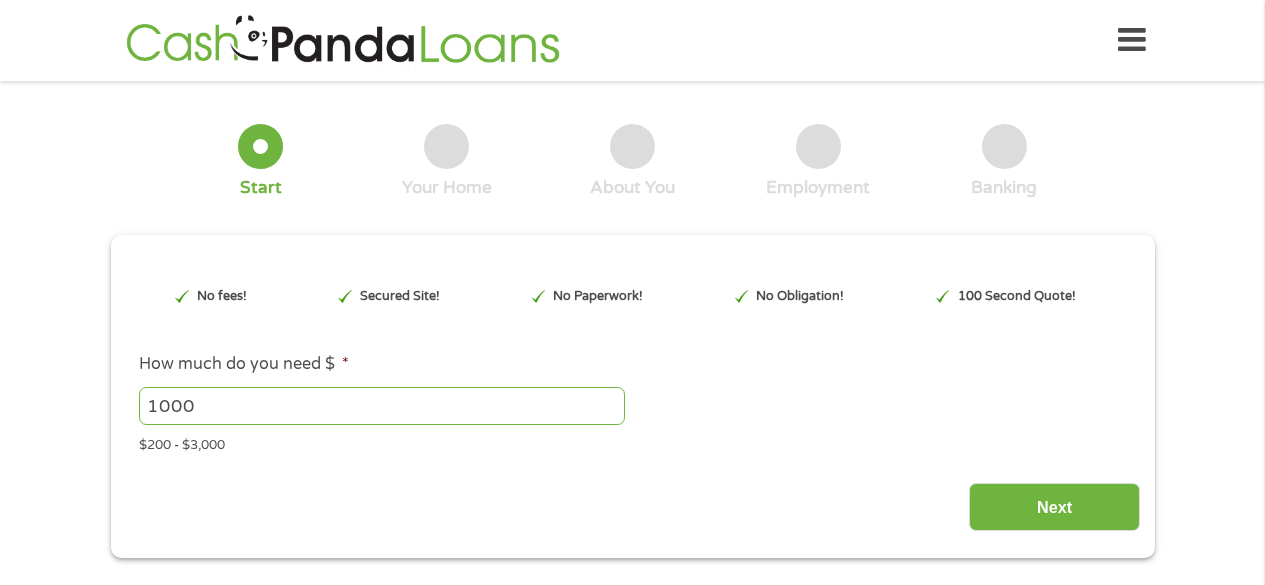 scroll, scrollTop: 0, scrollLeft: 0, axis: both 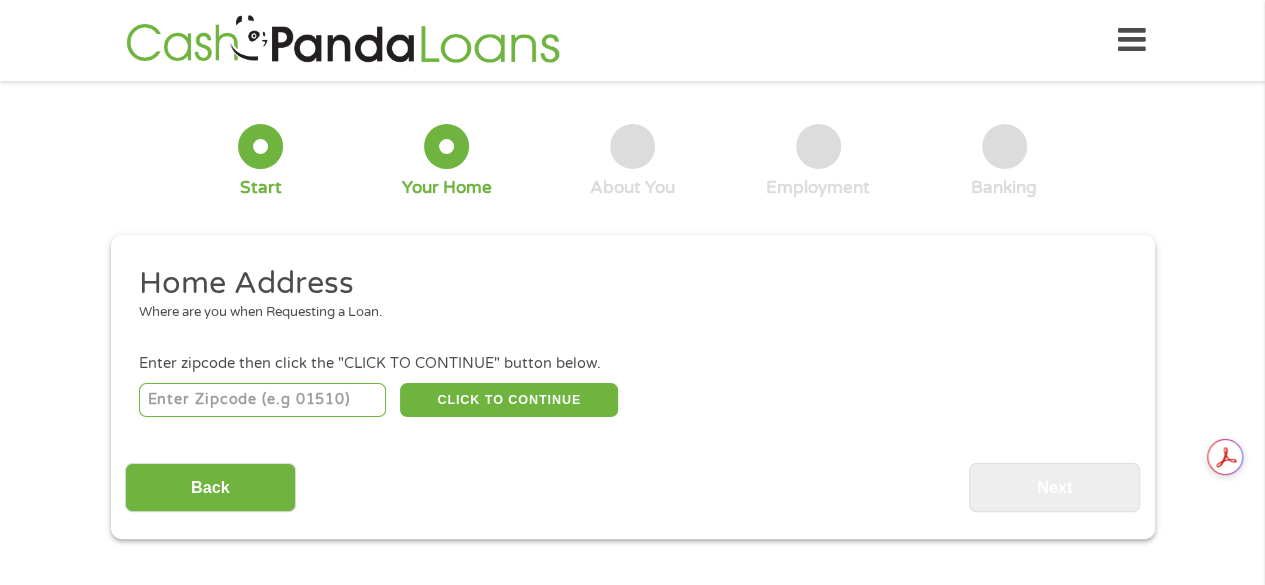 click at bounding box center (262, 400) 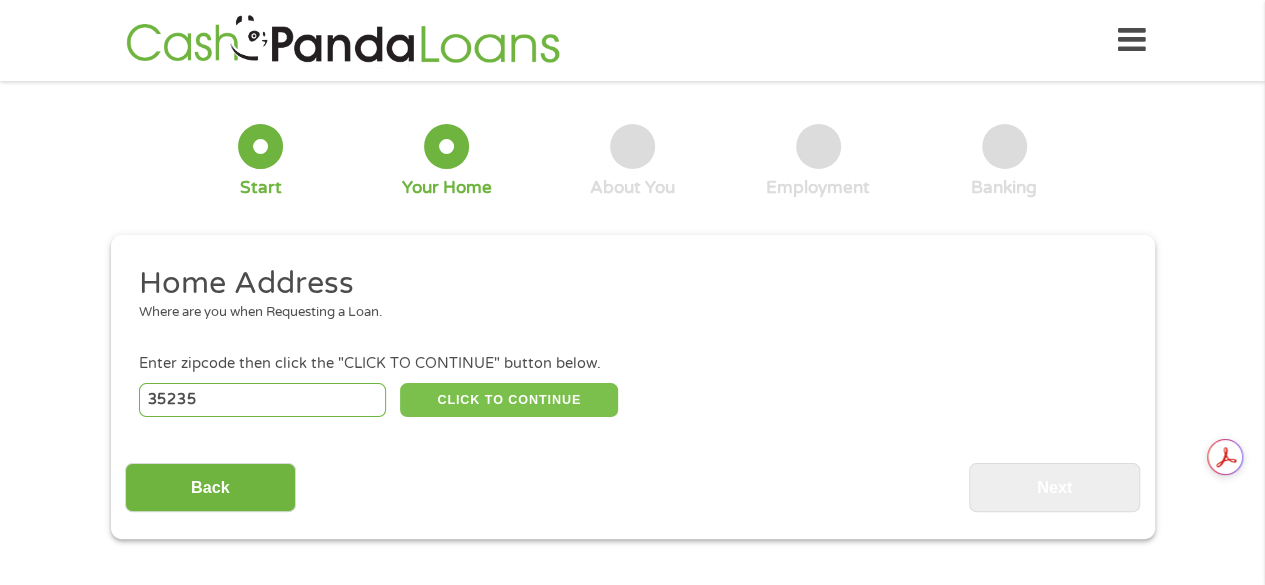 click on "CLICK TO CONTINUE" at bounding box center (509, 400) 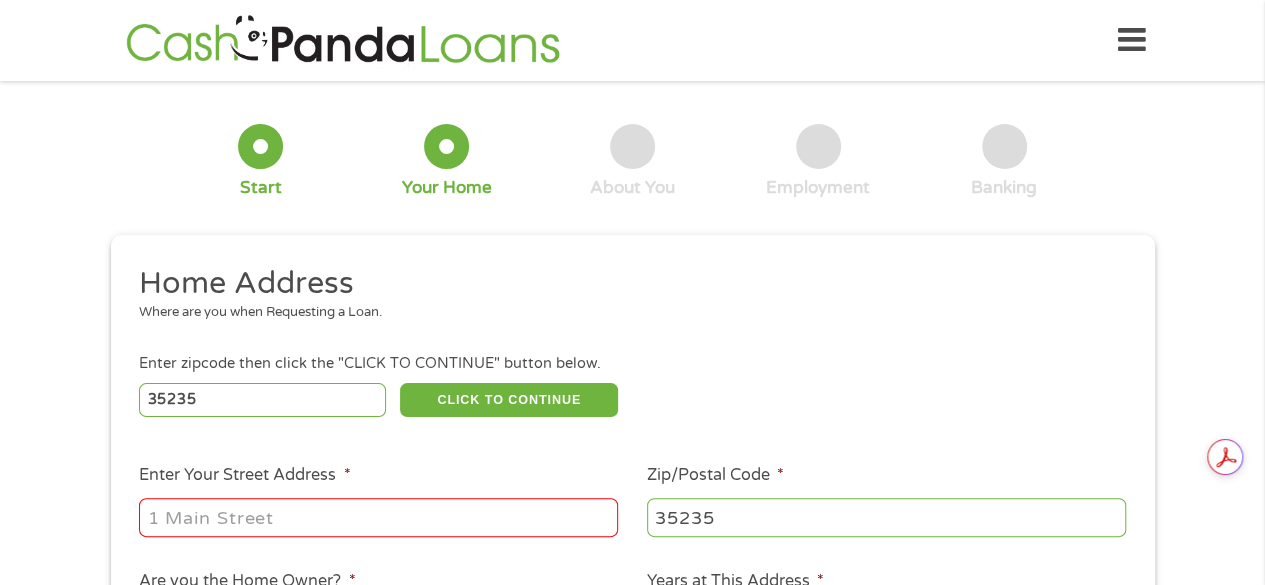click on "Enter Your Street Address *" at bounding box center (378, 517) 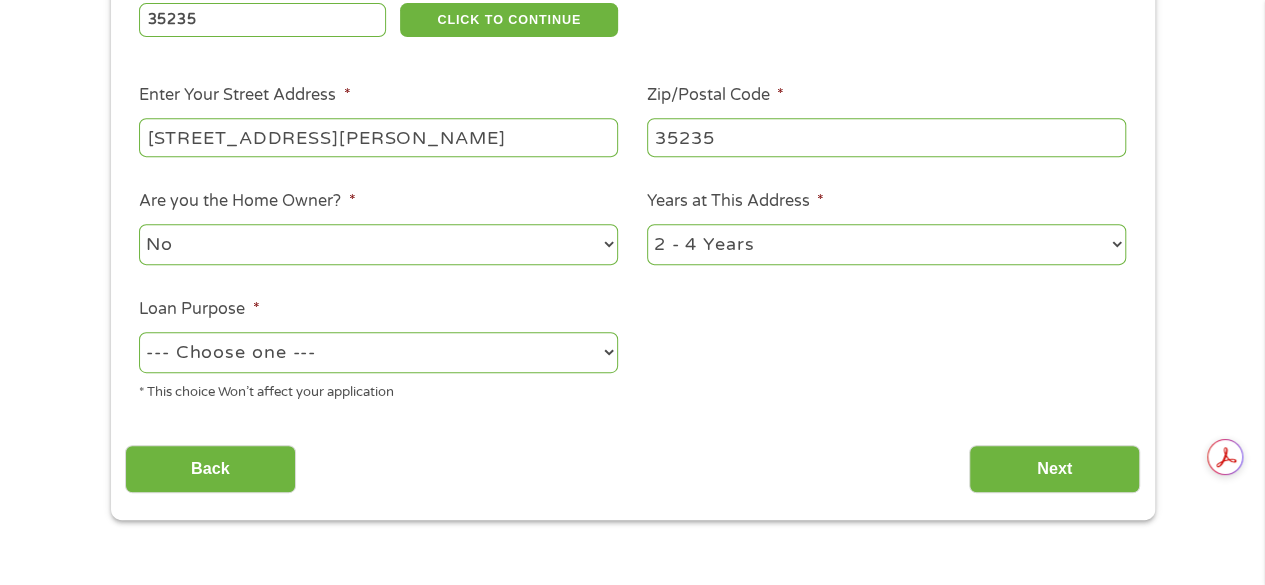 scroll, scrollTop: 400, scrollLeft: 0, axis: vertical 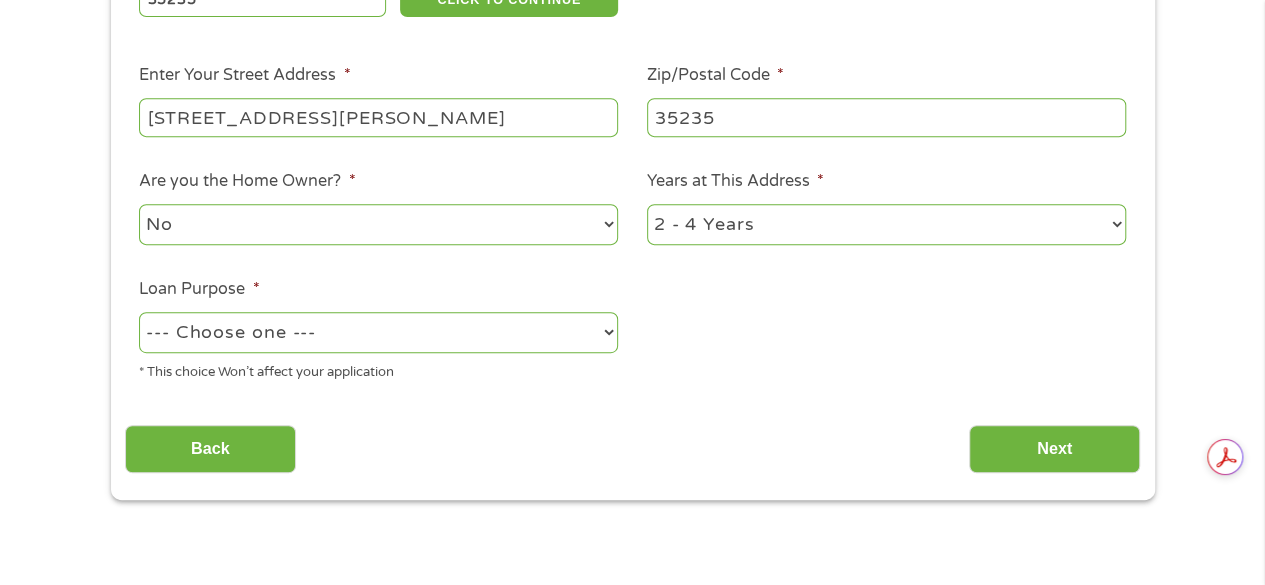 click on "--- Choose one --- Pay Bills Debt Consolidation Home Improvement Major Purchase Car Loan Short Term Cash Medical Expenses Other" at bounding box center (378, 332) 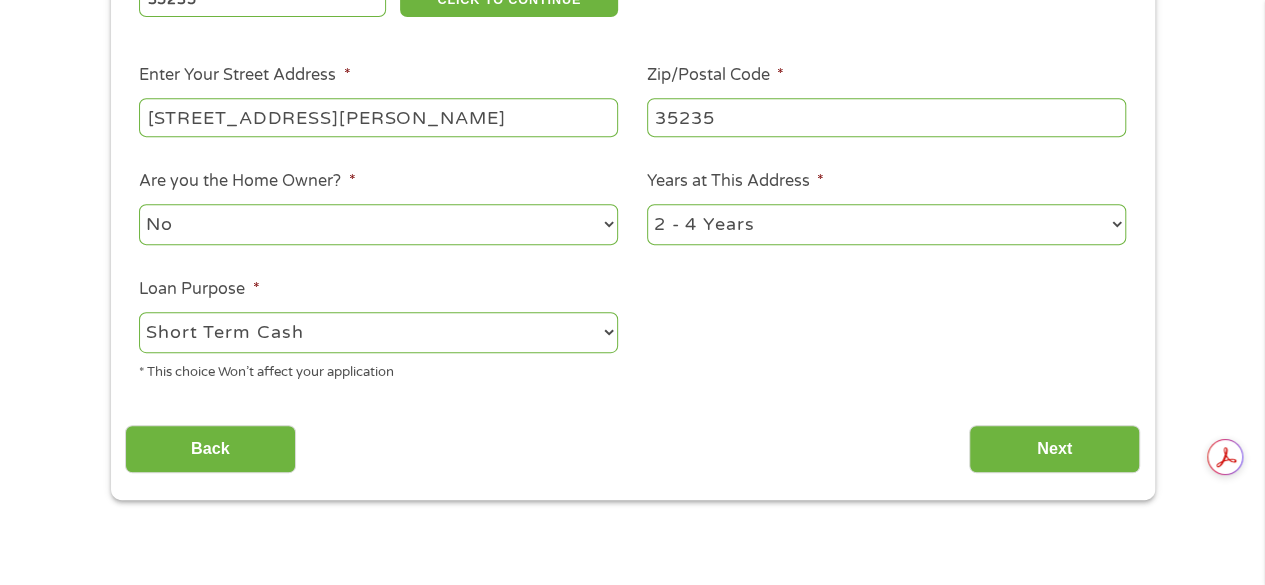 click on "--- Choose one --- Pay Bills Debt Consolidation Home Improvement Major Purchase Car Loan Short Term Cash Medical Expenses Other" at bounding box center [378, 332] 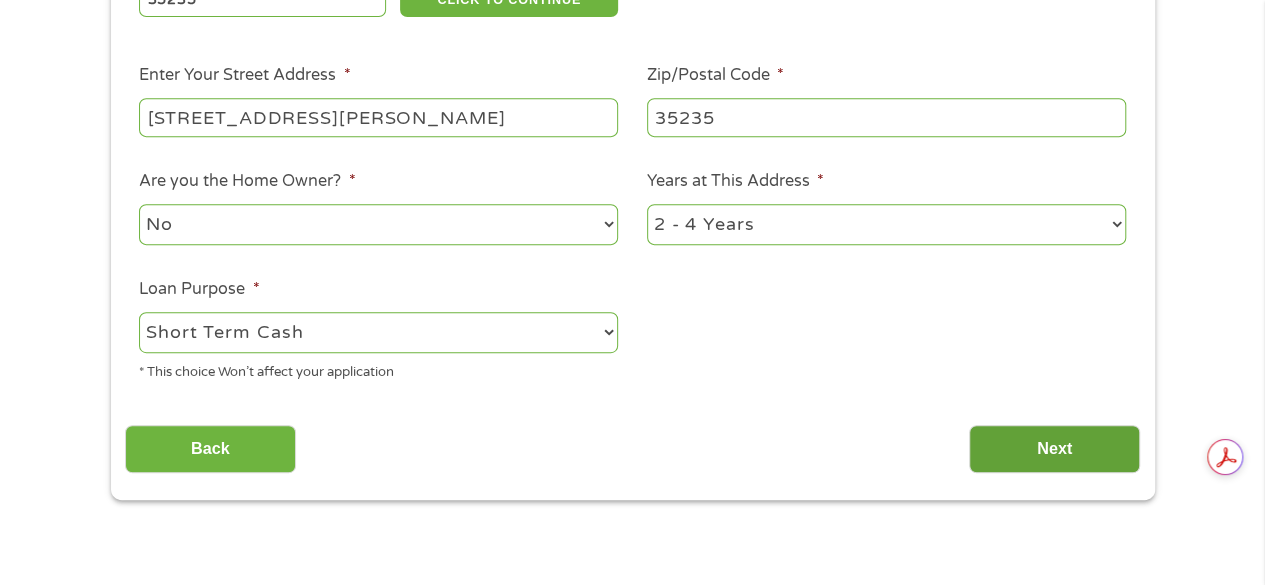 click on "Next" at bounding box center (1054, 449) 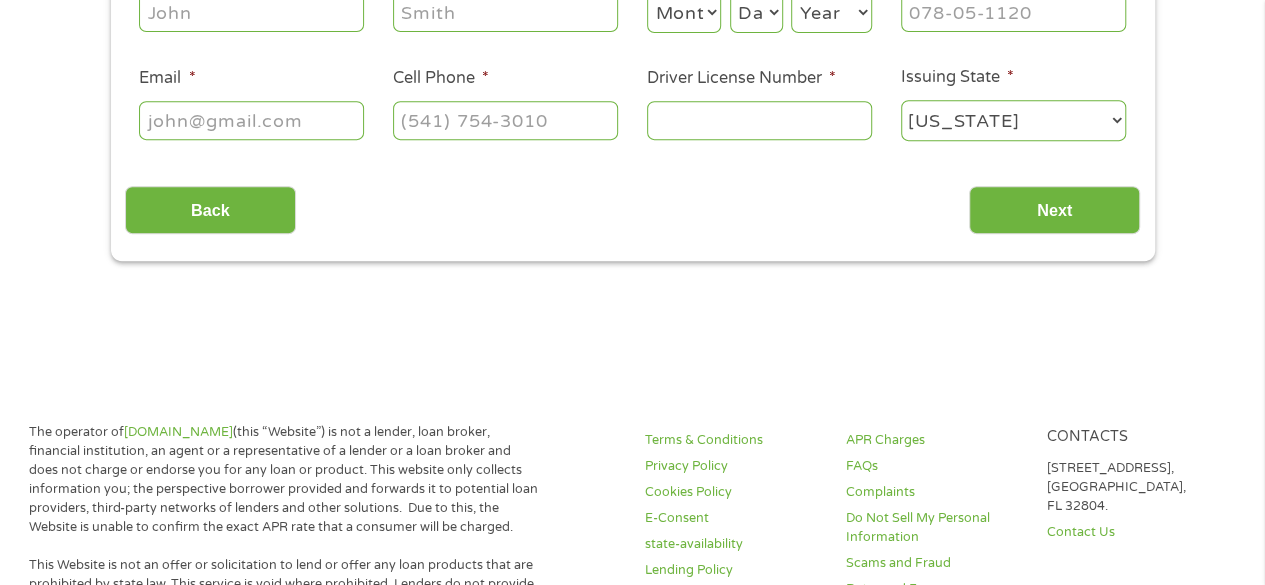 scroll, scrollTop: 0, scrollLeft: 0, axis: both 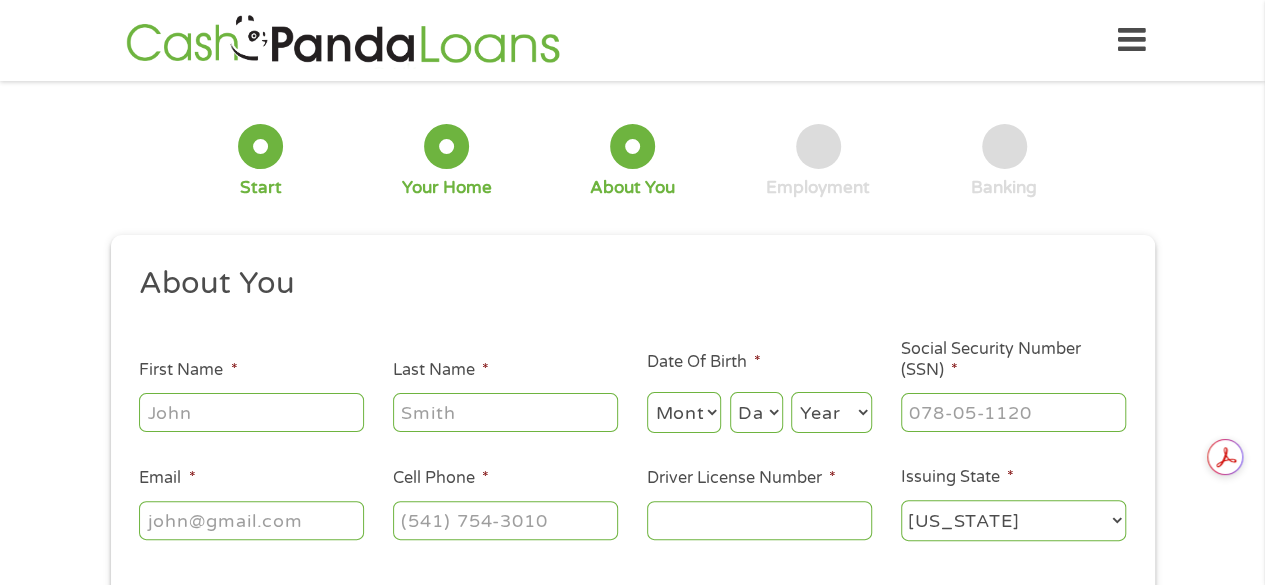 click on "First Name *" at bounding box center [251, 412] 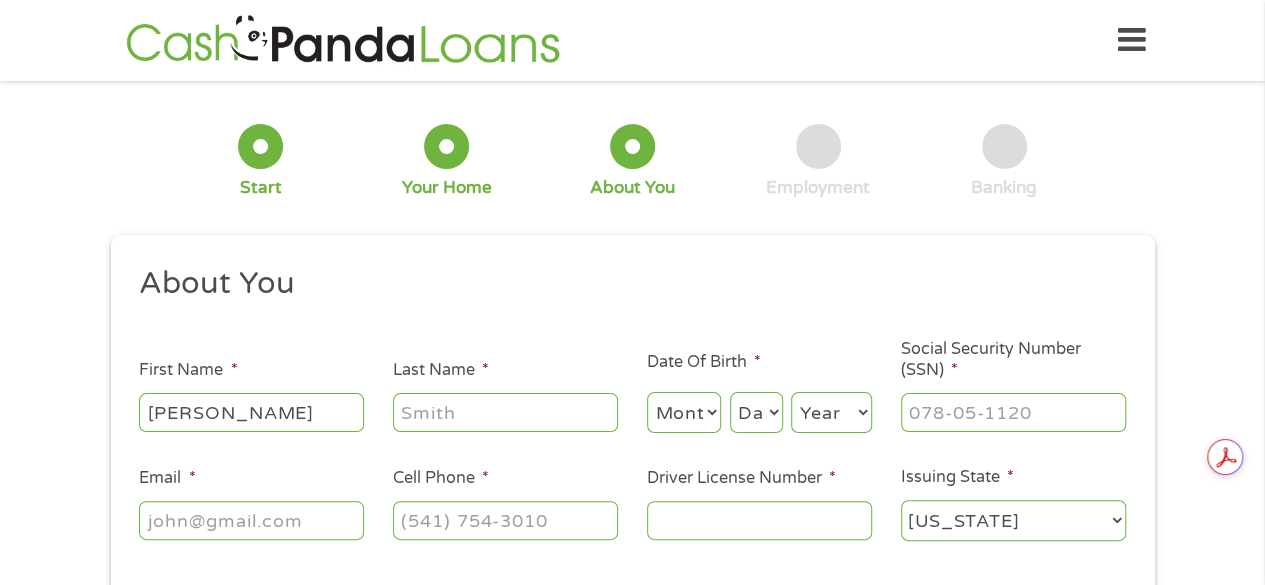 type on "[PERSON_NAME]" 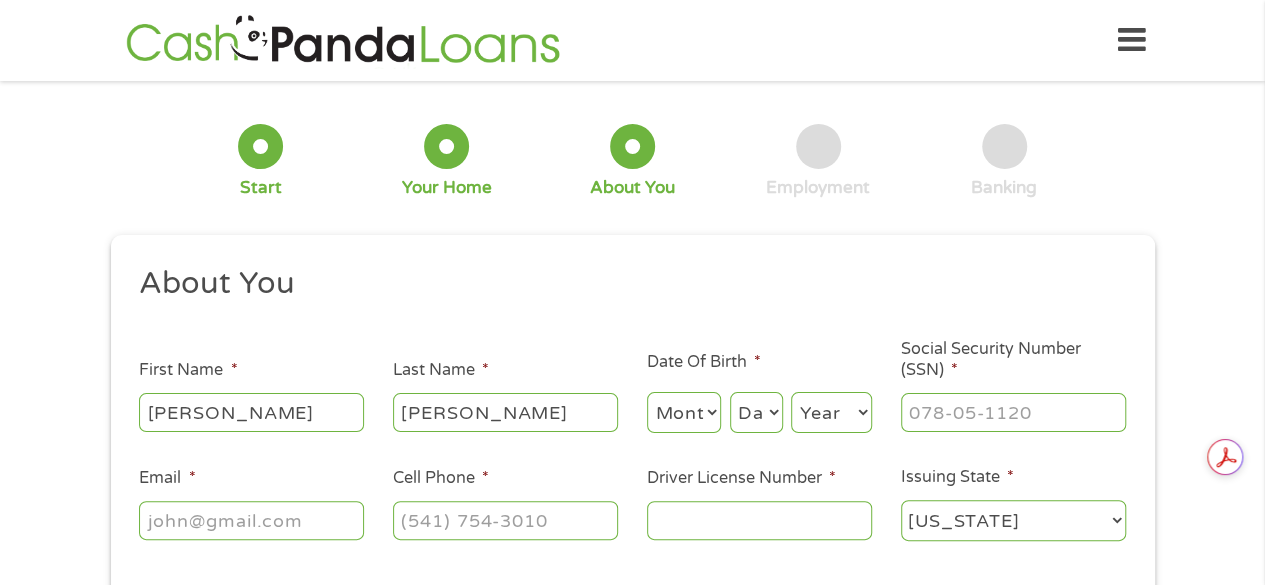 type on "[EMAIL_ADDRESS][DOMAIN_NAME]" 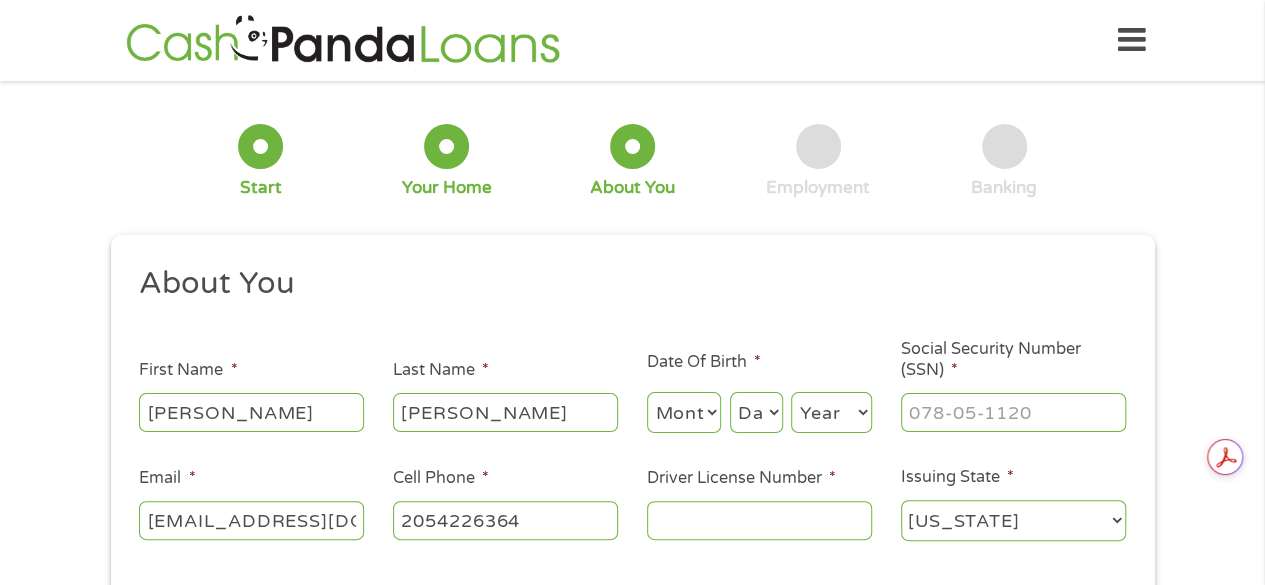 type on "[PHONE_NUMBER]" 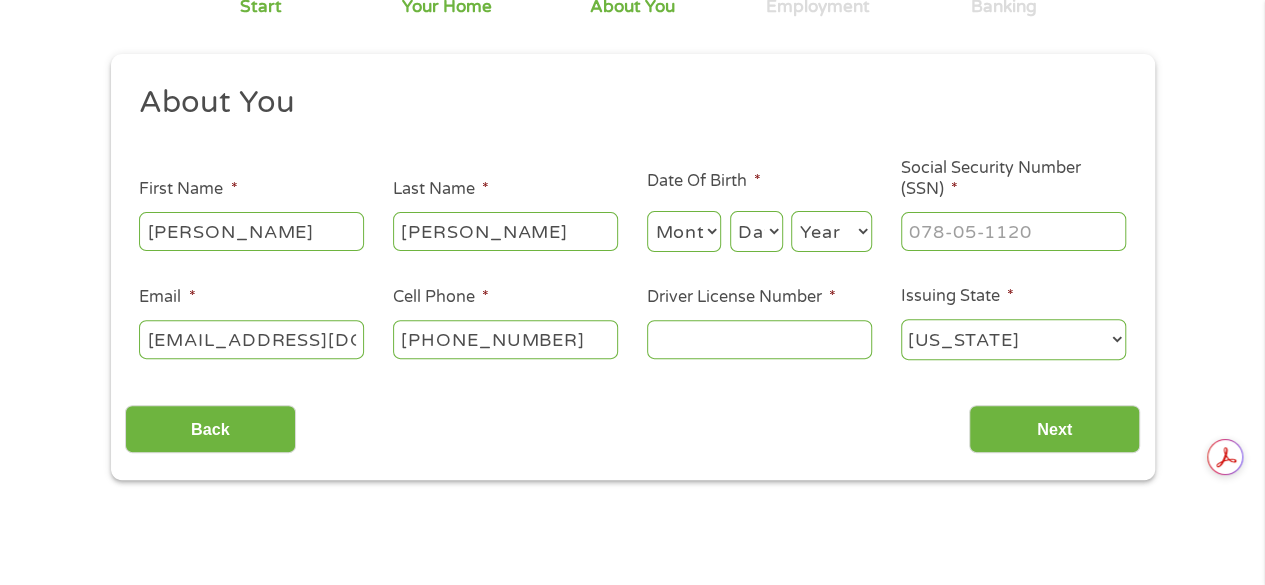 scroll, scrollTop: 200, scrollLeft: 0, axis: vertical 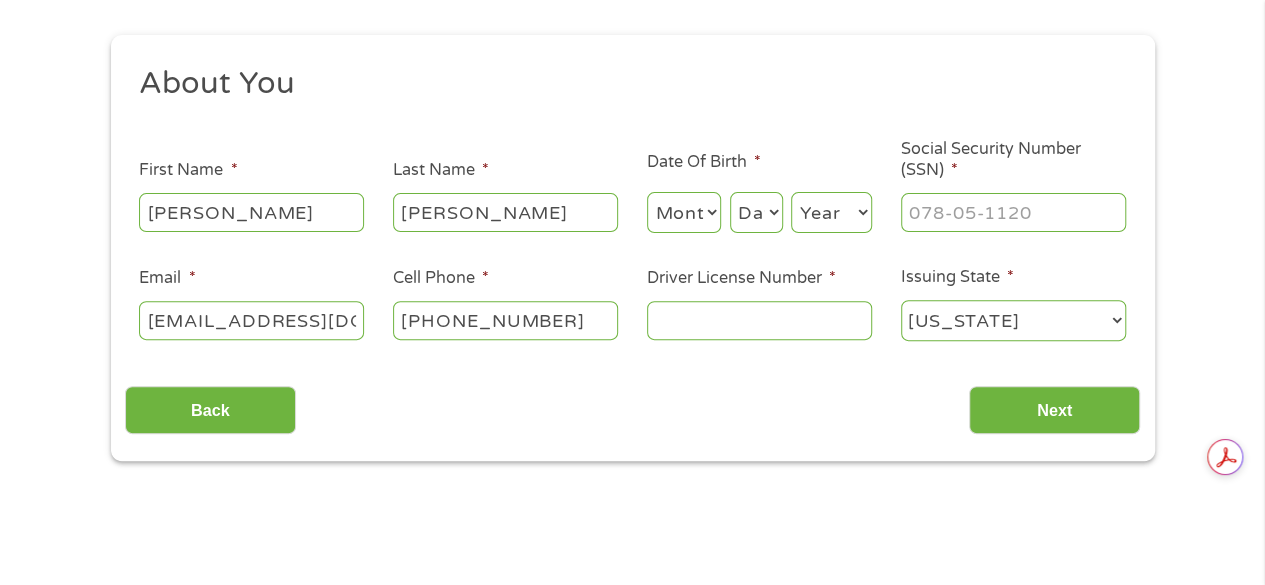 drag, startPoint x: 685, startPoint y: 251, endPoint x: 687, endPoint y: 231, distance: 20.09975 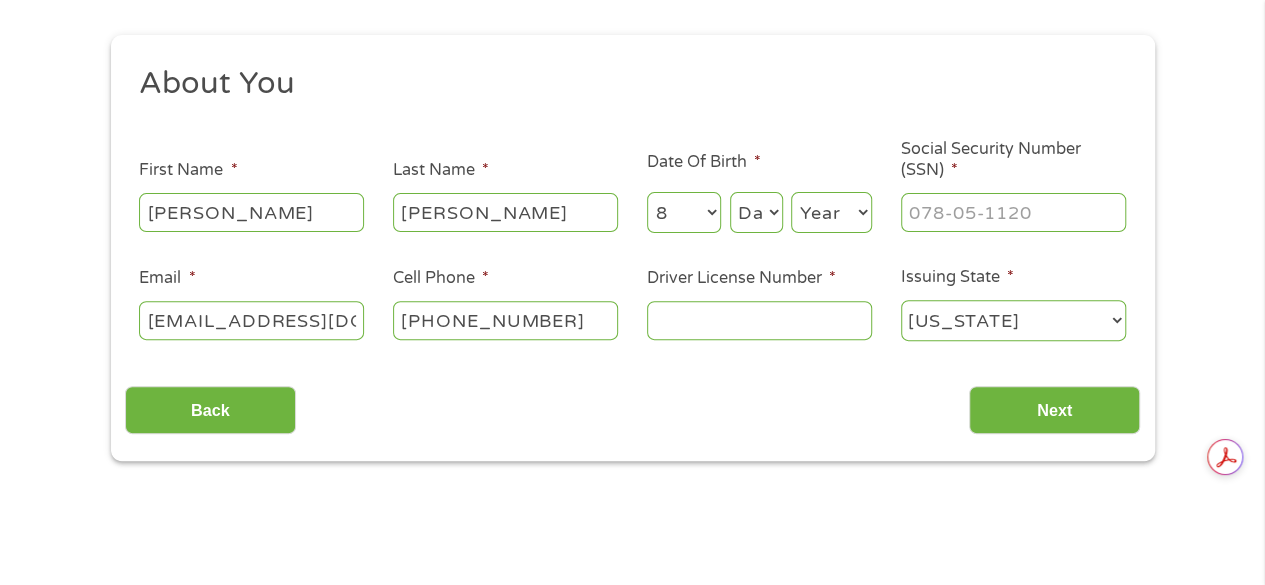click on "Month 1 2 3 4 5 6 7 8 9 10 11 12" at bounding box center [684, 212] 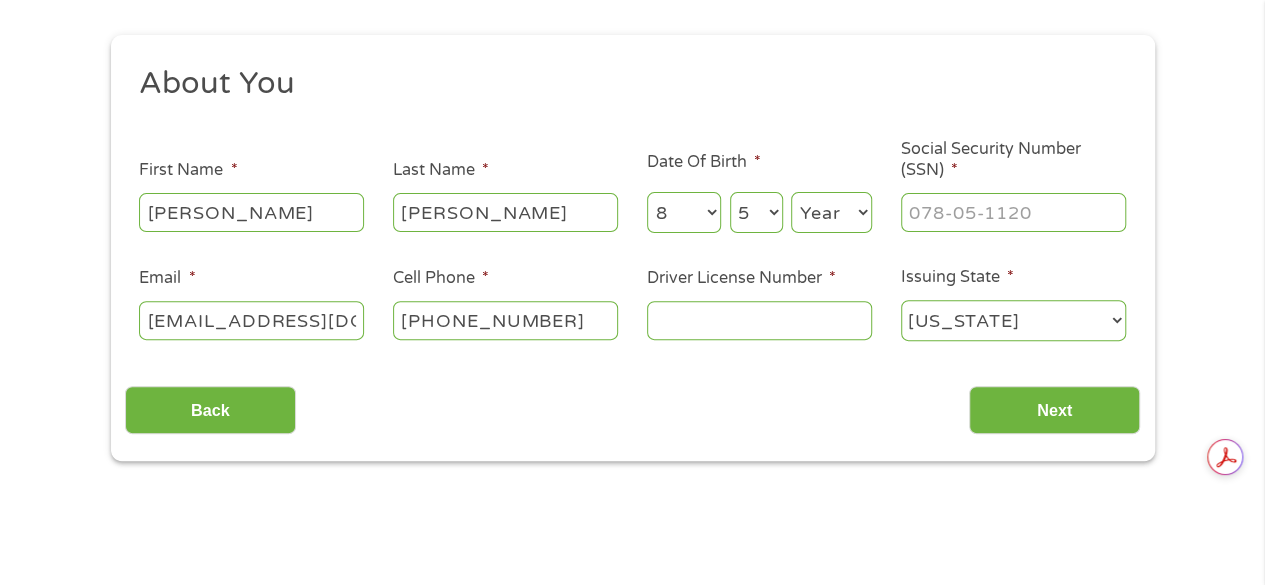 click on "Day 1 2 3 4 5 6 7 8 9 10 11 12 13 14 15 16 17 18 19 20 21 22 23 24 25 26 27 28 29 30 31" at bounding box center (756, 212) 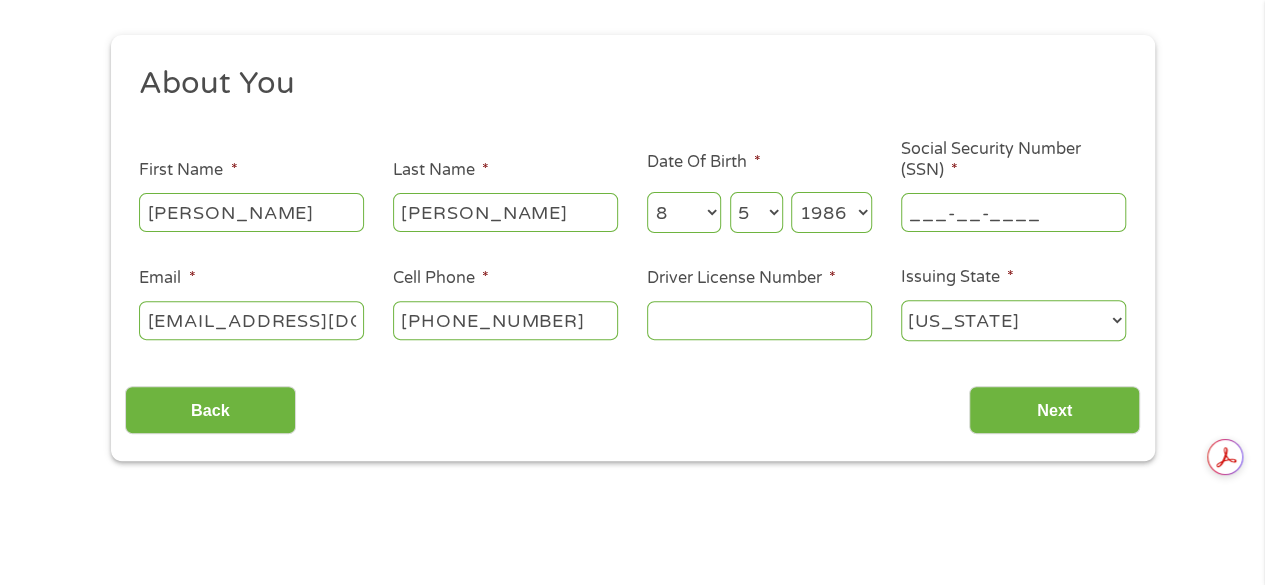 click on "___-__-____" at bounding box center [1013, 212] 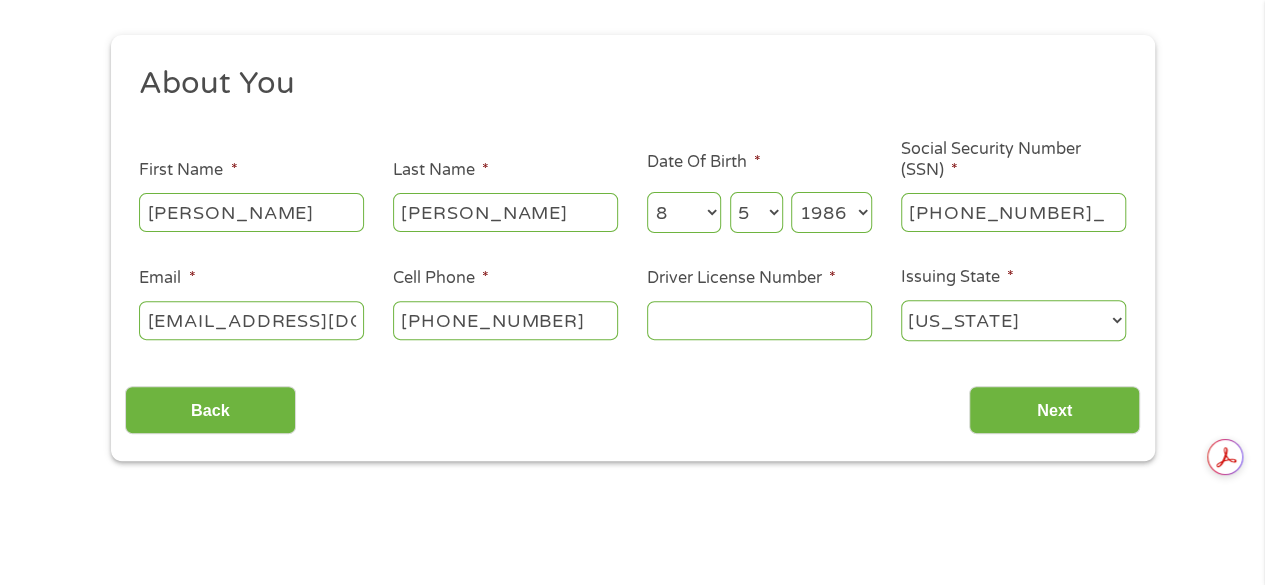 type on "247-65-8852" 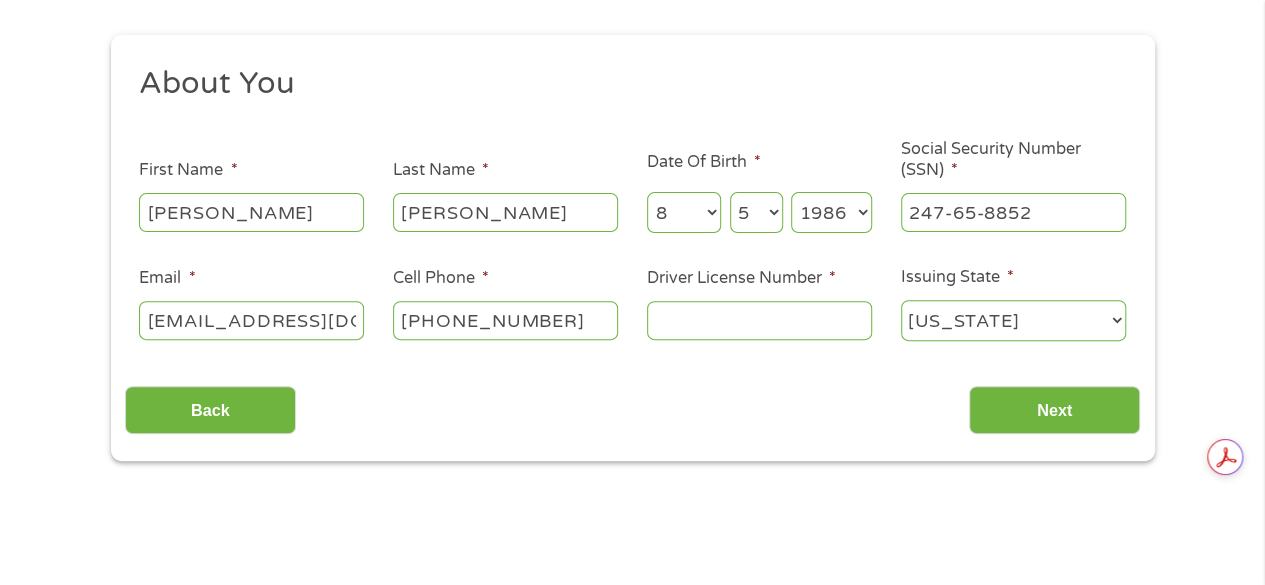 click at bounding box center [759, 321] 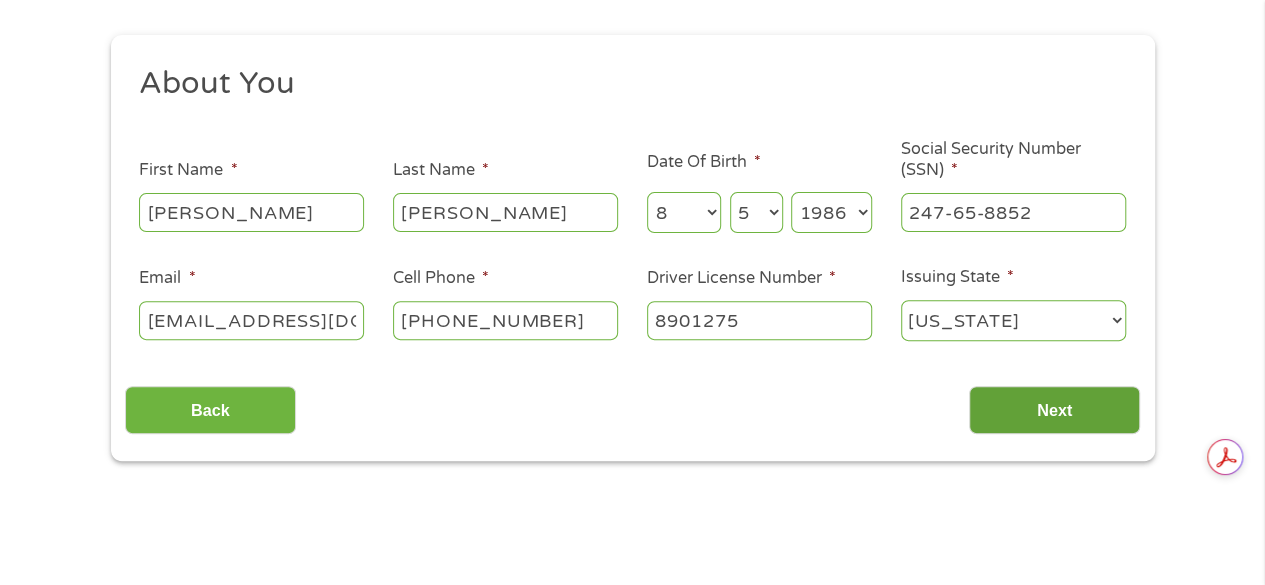 type on "8901275" 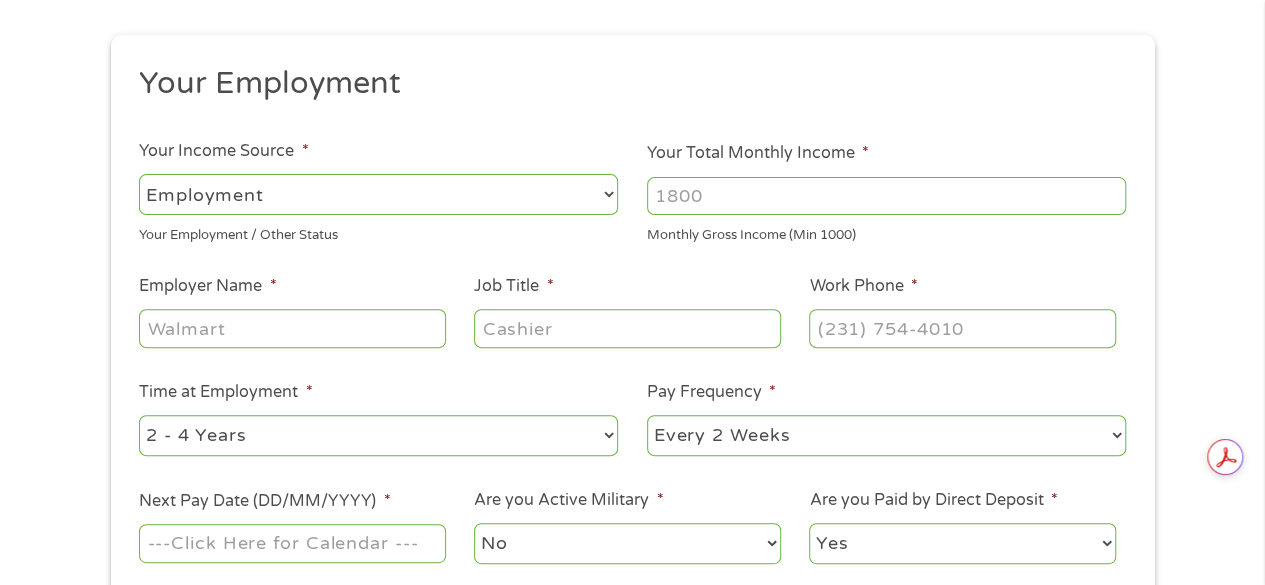 scroll, scrollTop: 2, scrollLeft: 0, axis: vertical 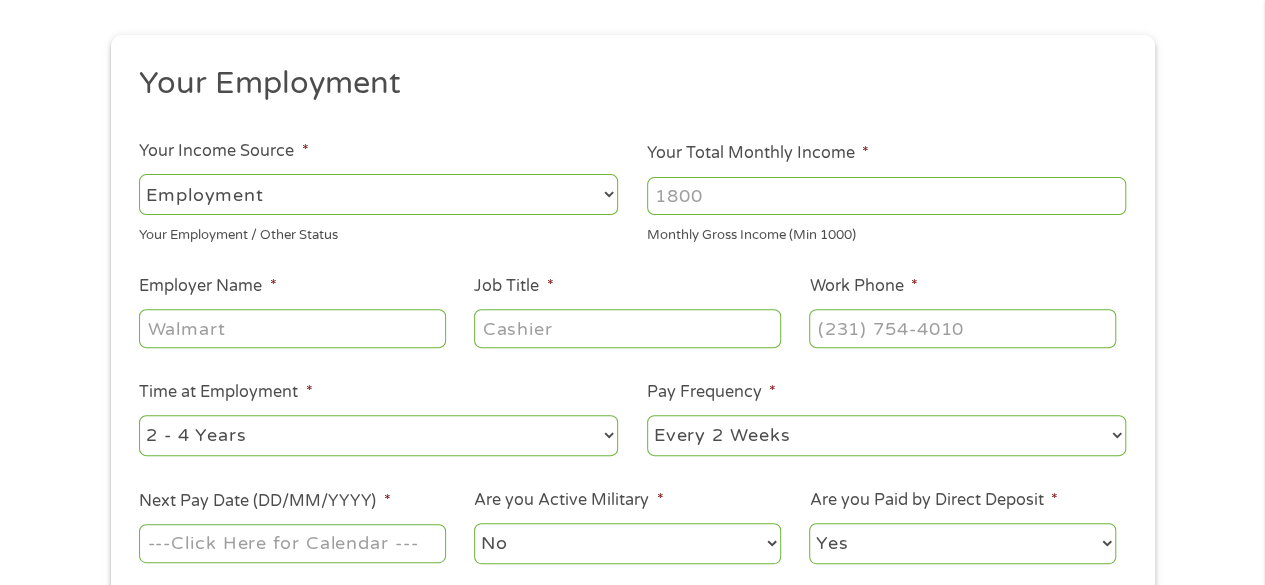click on "Your Total Monthly Income *" at bounding box center [886, 196] 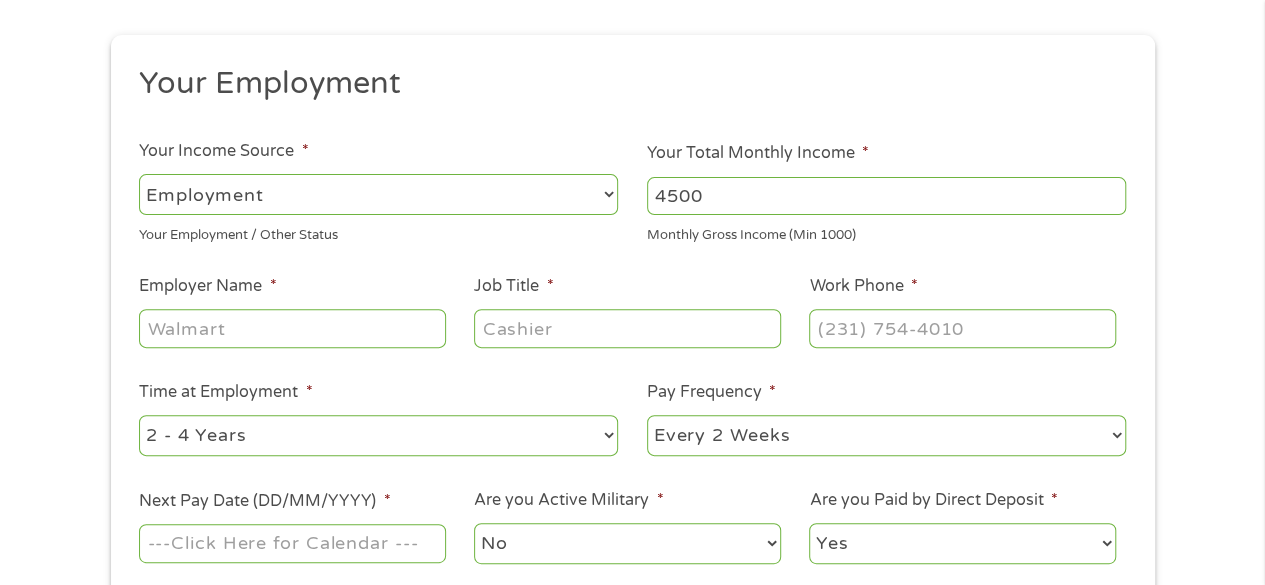 type on "4500" 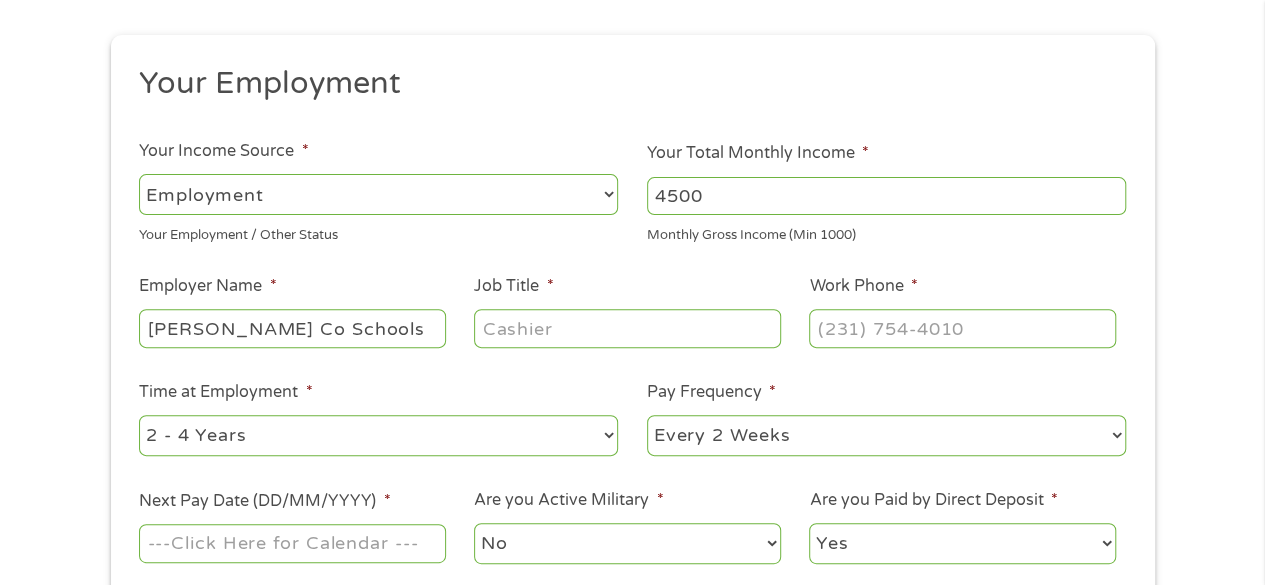 type on "[PERSON_NAME] Co Schools" 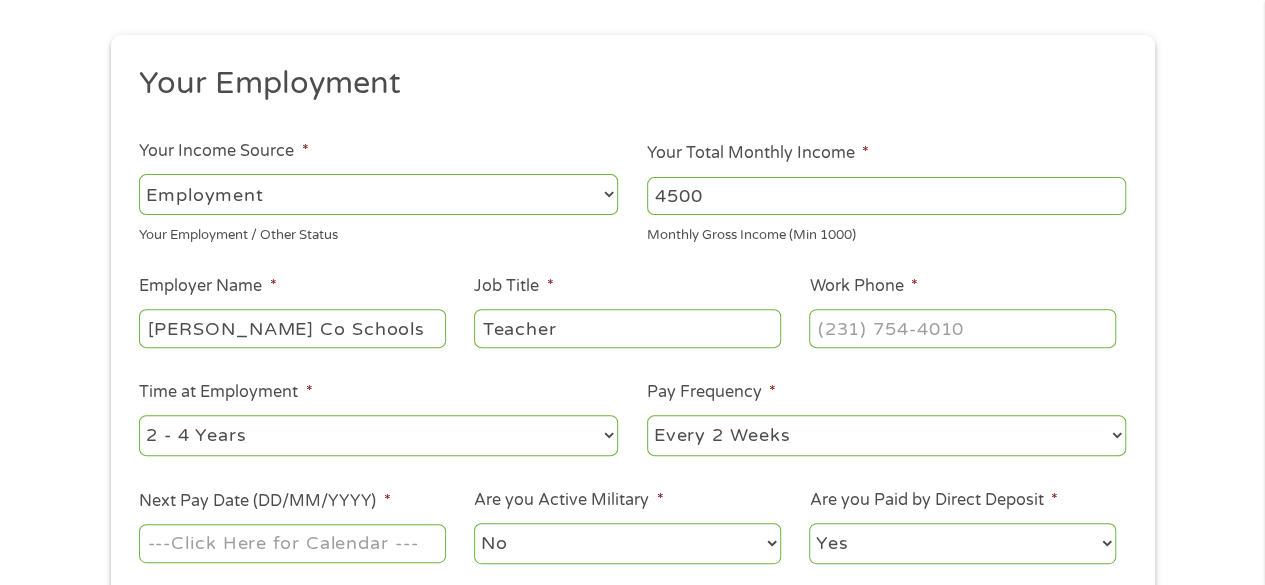 type on "Teacher" 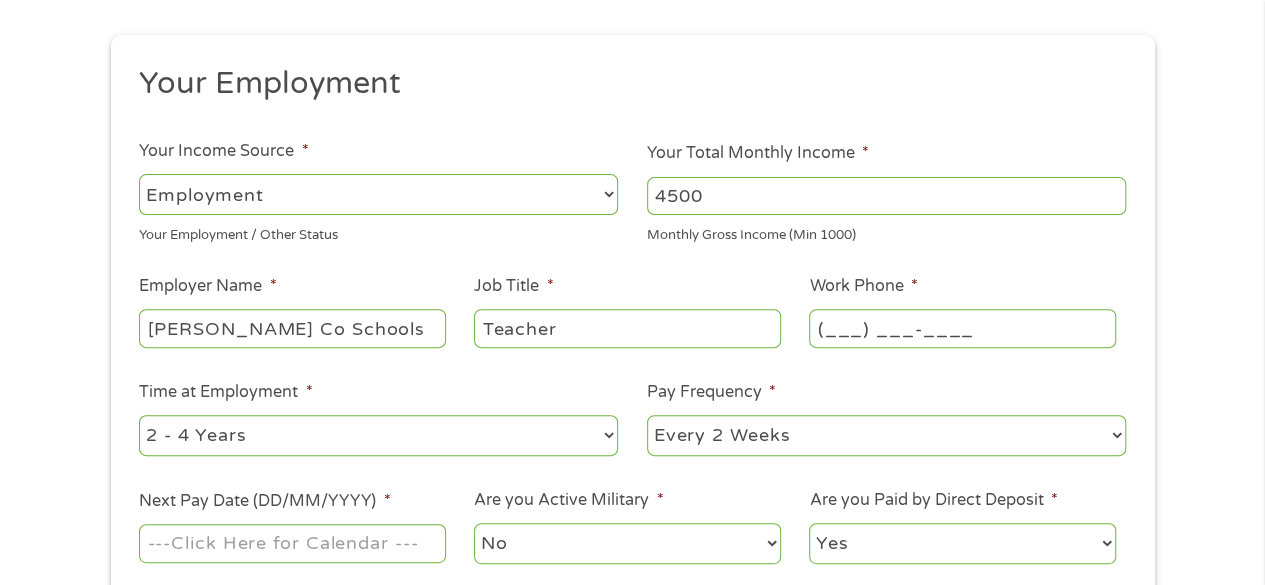click on "(___) ___-____" at bounding box center (962, 328) 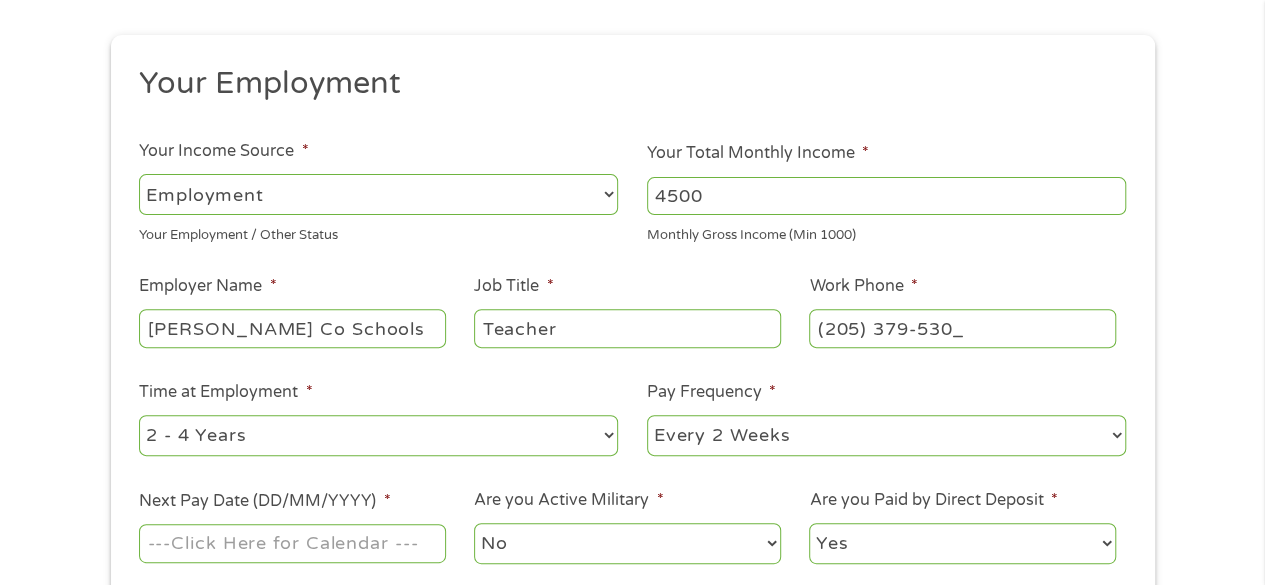 type on "[PHONE_NUMBER]" 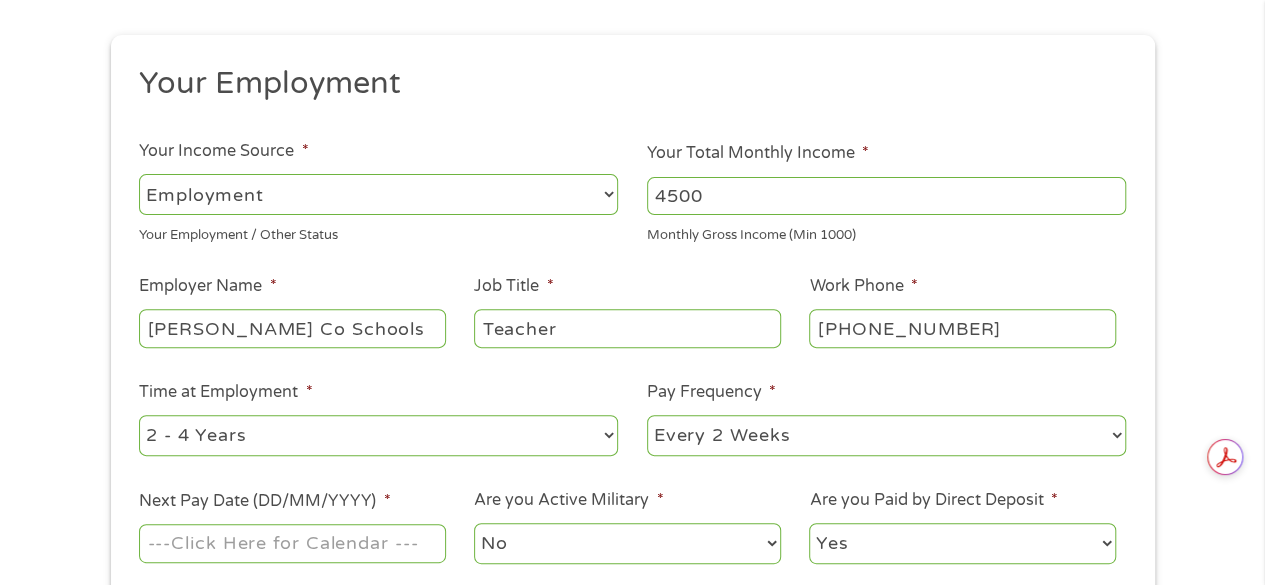 click on "Time at Employment * --- Choose one --- 1 Year or less 1 - 2 Years 2 - 4 Years Over 4 Years" at bounding box center [379, 419] 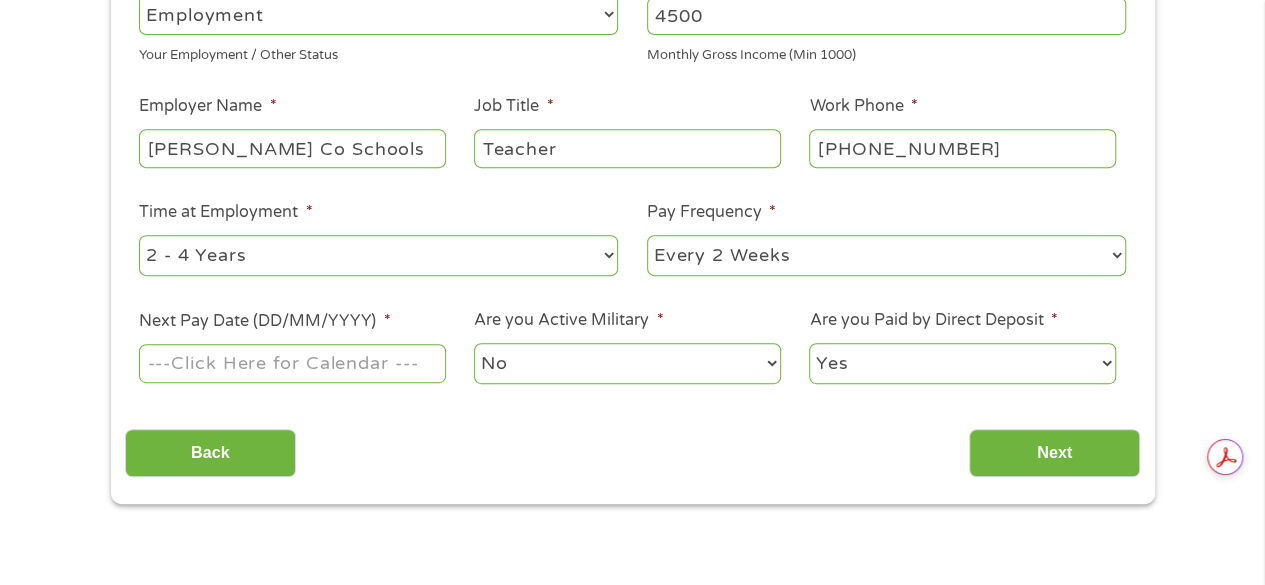 scroll, scrollTop: 400, scrollLeft: 0, axis: vertical 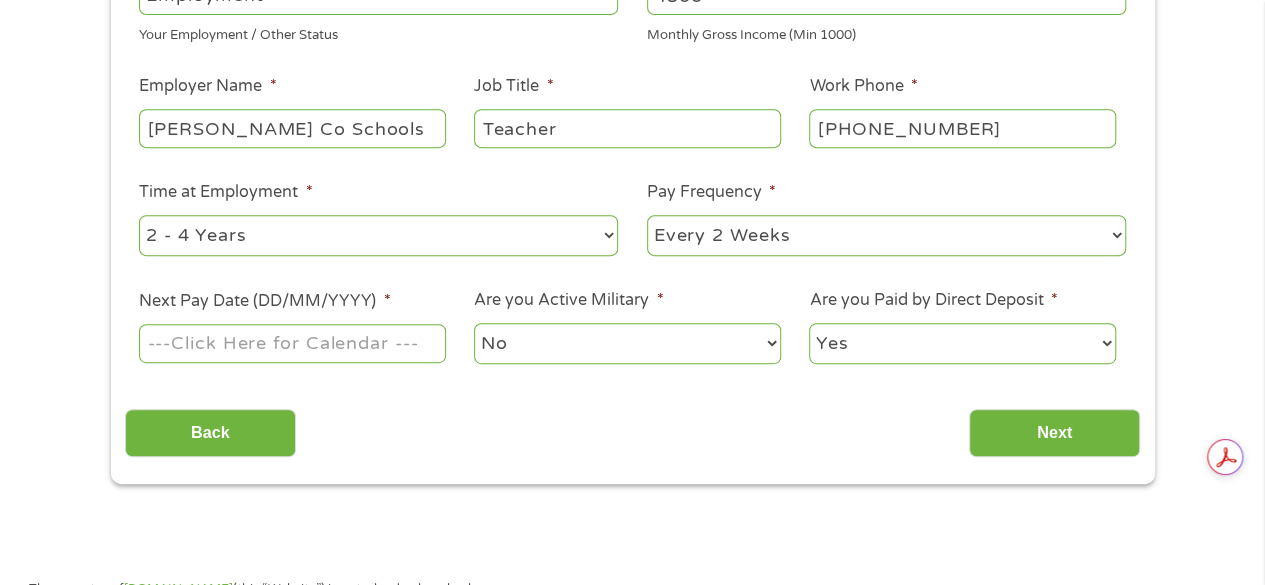 click on "--- Choose one --- Every 2 Weeks Every Week Monthly Semi-Monthly" at bounding box center [886, 235] 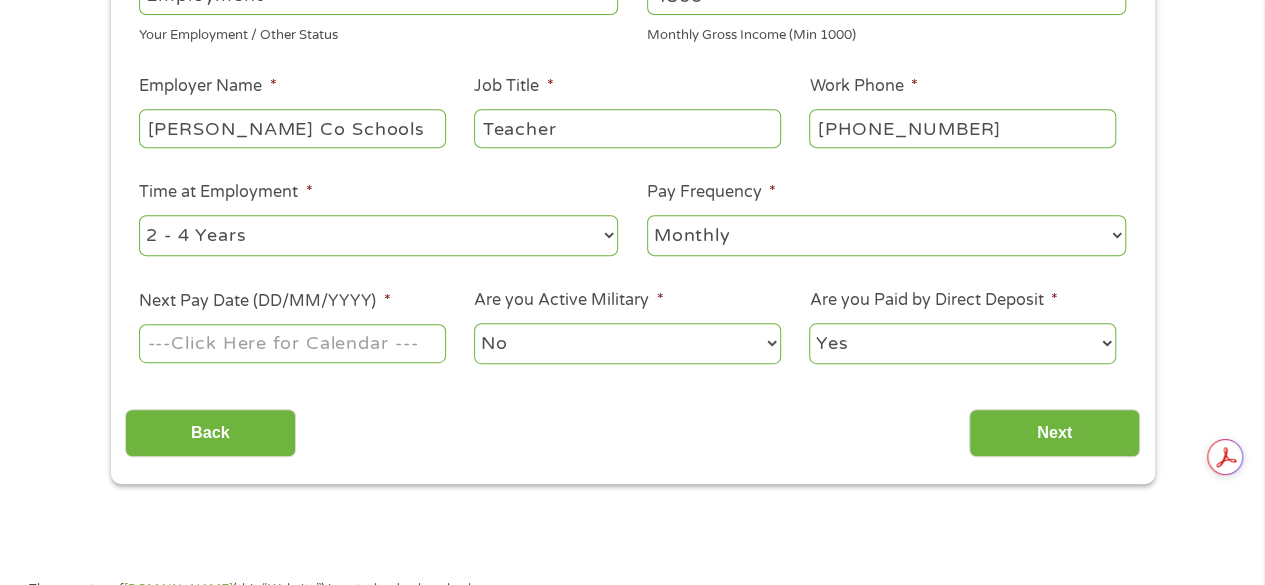 click on "--- Choose one --- Every 2 Weeks Every Week Monthly Semi-Monthly" at bounding box center (886, 235) 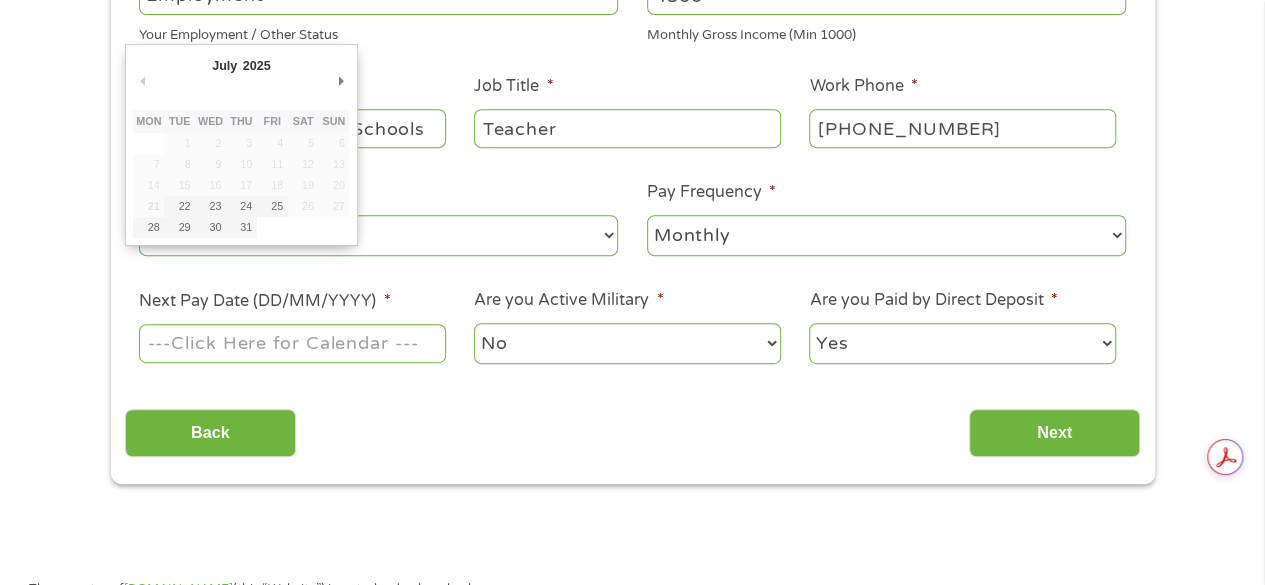 click on "Next Pay Date (DD/MM/YYYY) *" at bounding box center [292, 343] 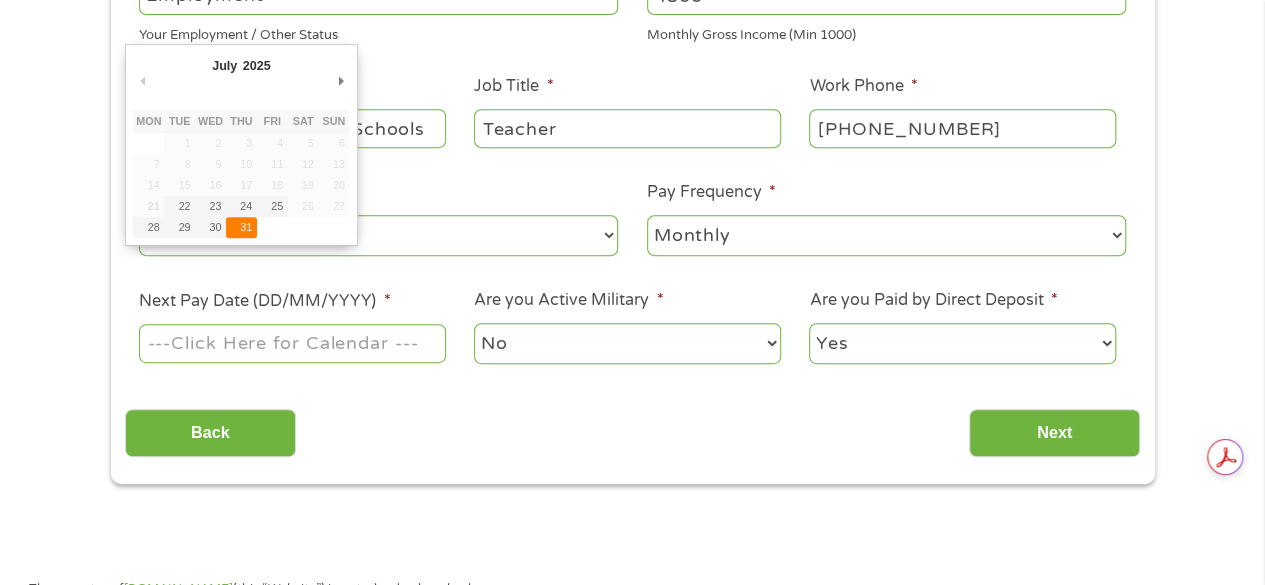 type on "[DATE]" 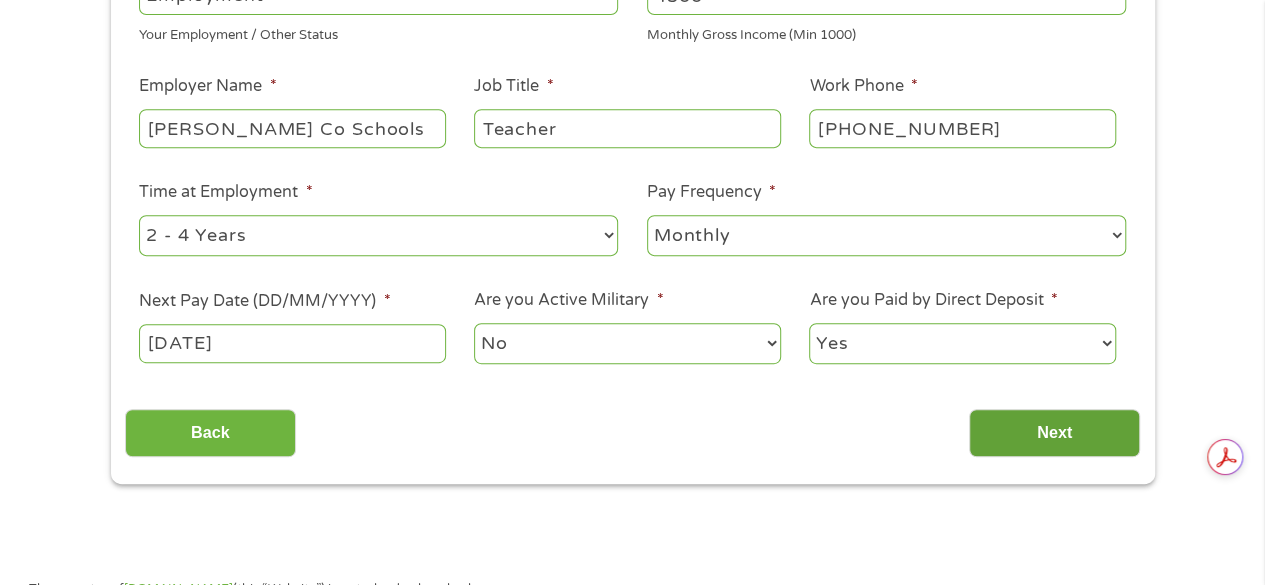 click on "Next" at bounding box center (1054, 433) 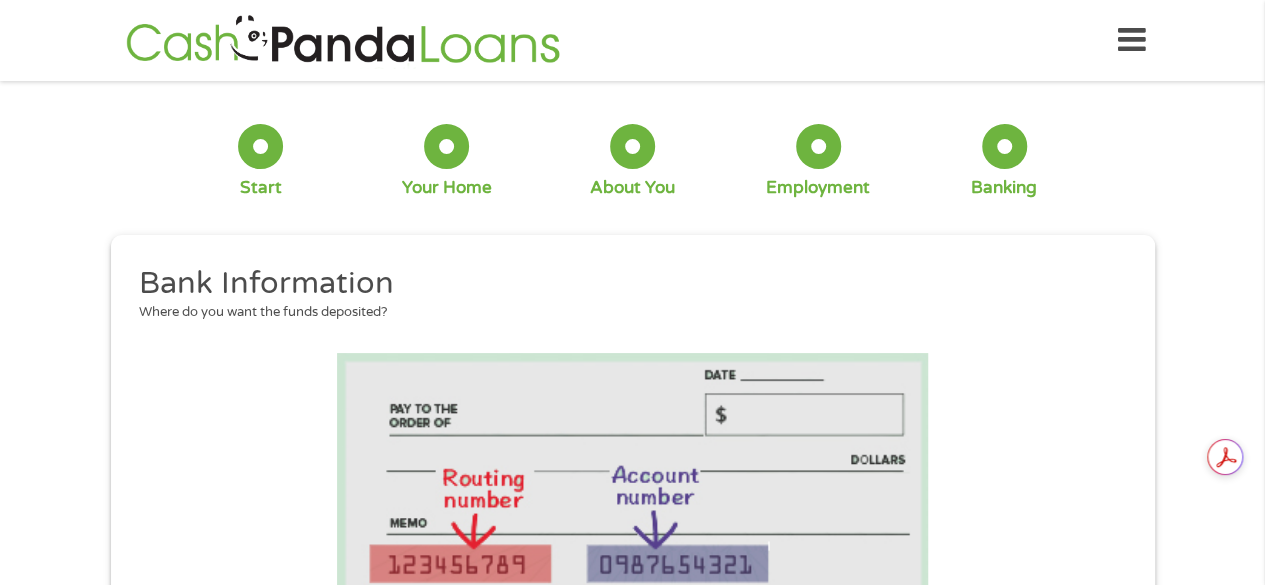 scroll, scrollTop: 200, scrollLeft: 0, axis: vertical 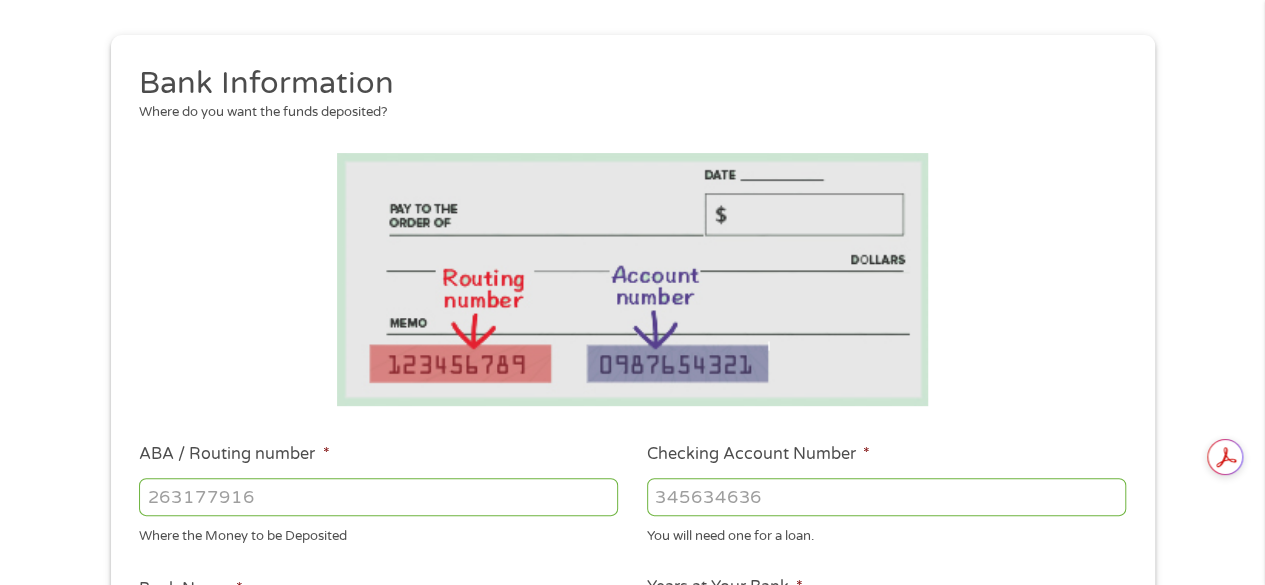 click on "ABA / Routing number *" at bounding box center [378, 497] 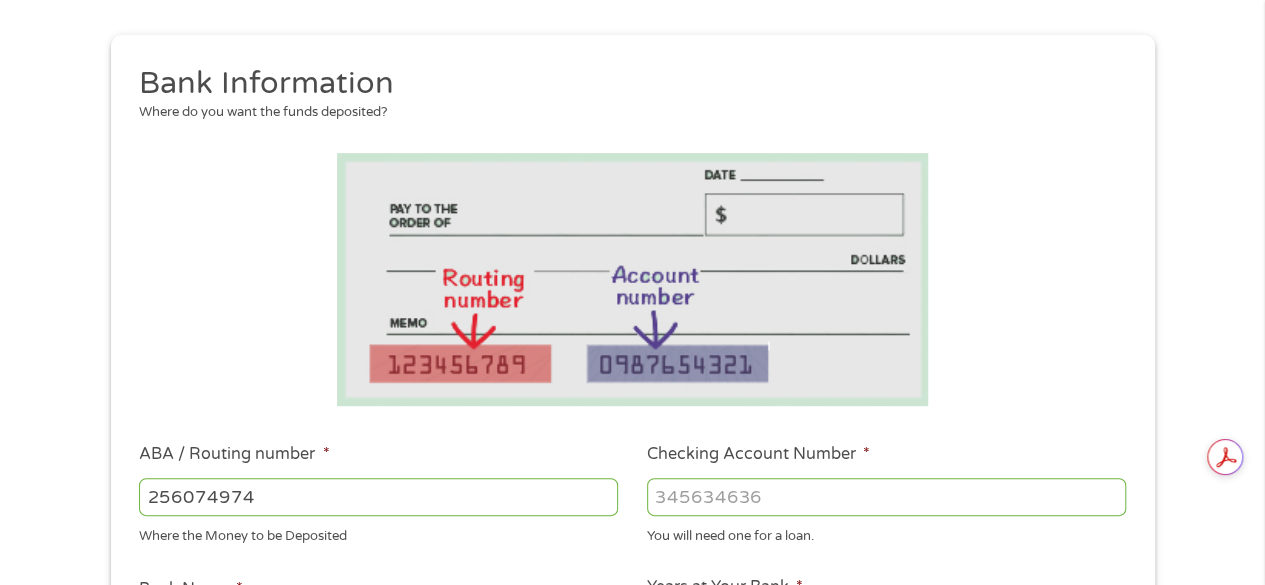type on "256074974" 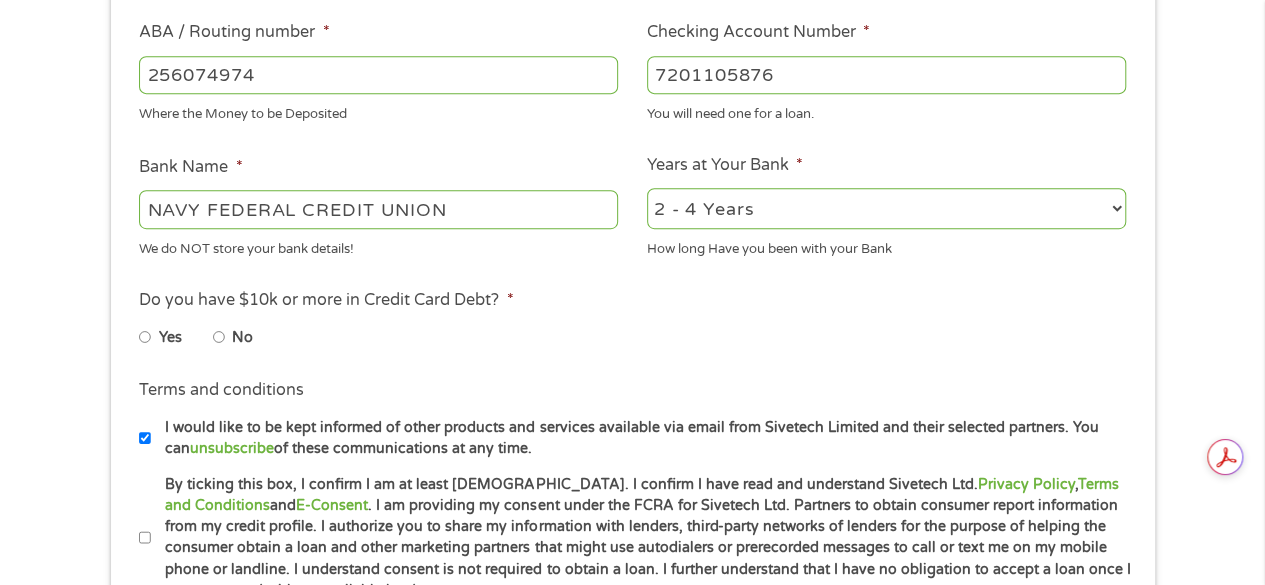 scroll, scrollTop: 623, scrollLeft: 0, axis: vertical 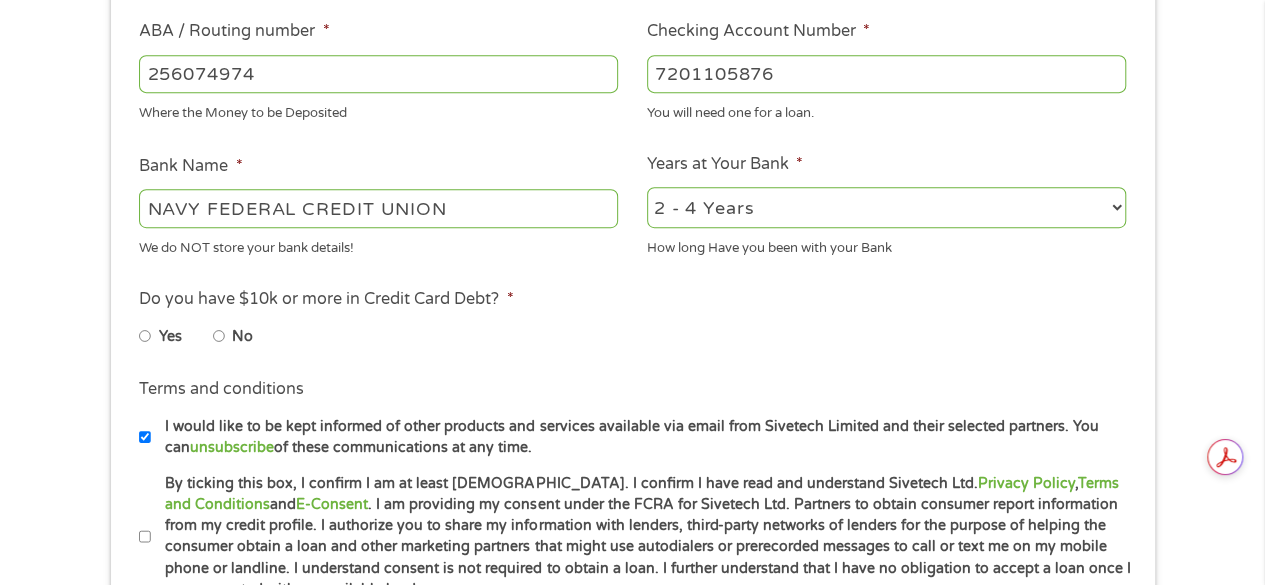 type on "7201105876" 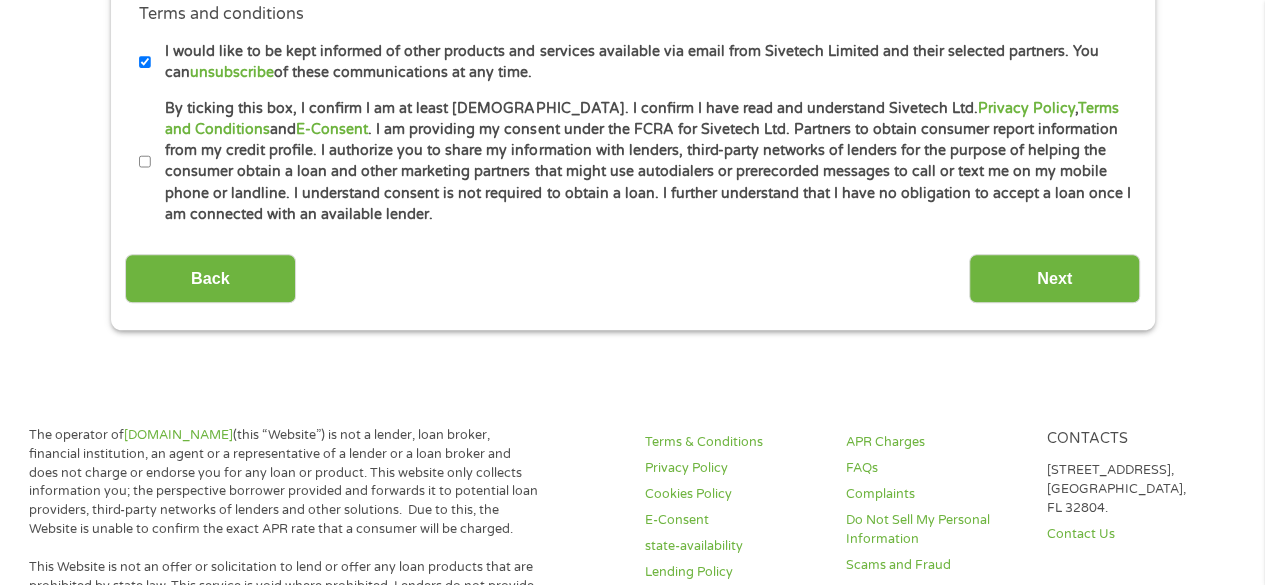 scroll, scrollTop: 1023, scrollLeft: 0, axis: vertical 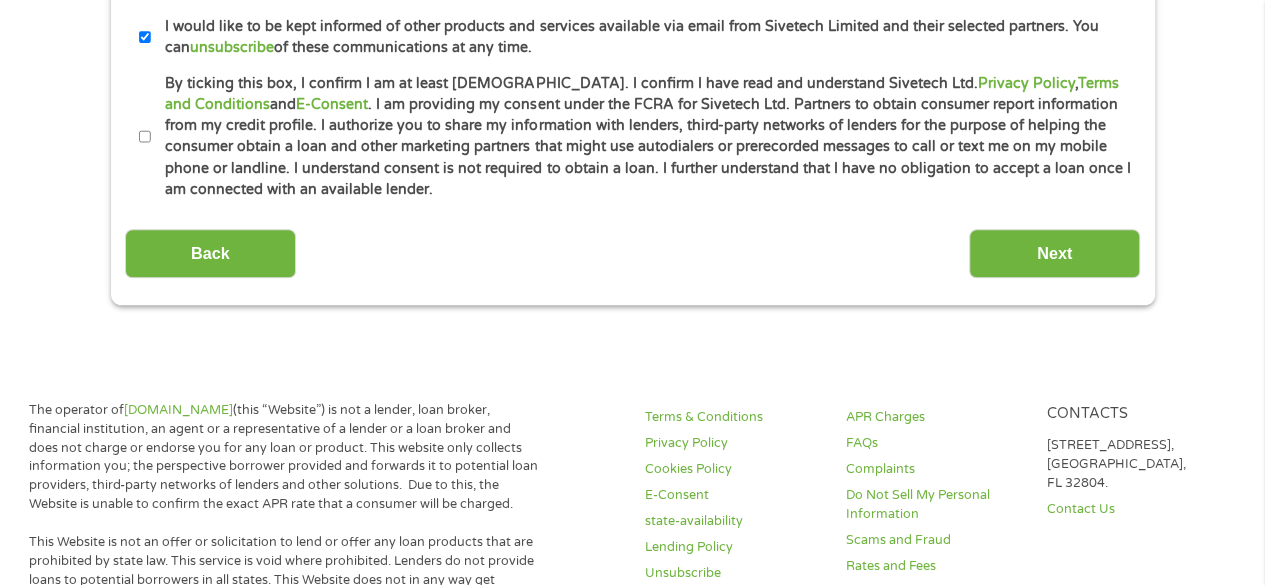 click on "By ticking this box, I confirm I am at least [DEMOGRAPHIC_DATA]. I confirm I have read and understand Sivetech Ltd.  Privacy Policy ,  Terms and Conditions  and  E-Consent . I am providing my consent under the FCRA for Sivetech Ltd. Partners to obtain consumer report information from my credit profile. I authorize you to share my information with lenders, third-party networks of lenders for the purpose of helping the consumer obtain a loan and other marketing partners that might use autodialers or prerecorded messages to call or text me on my mobile phone or landline. I understand consent is not required to obtain a loan. I further understand that I have no obligation to accept a loan once I am connected with an available lender." at bounding box center (145, 137) 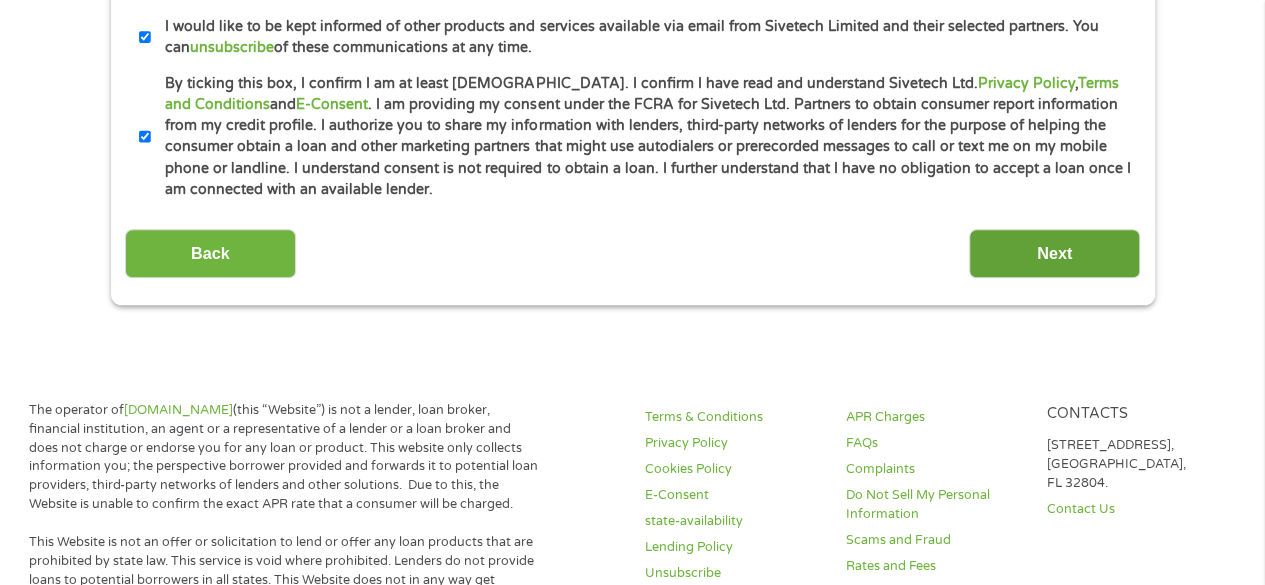 click on "Next" at bounding box center (1054, 253) 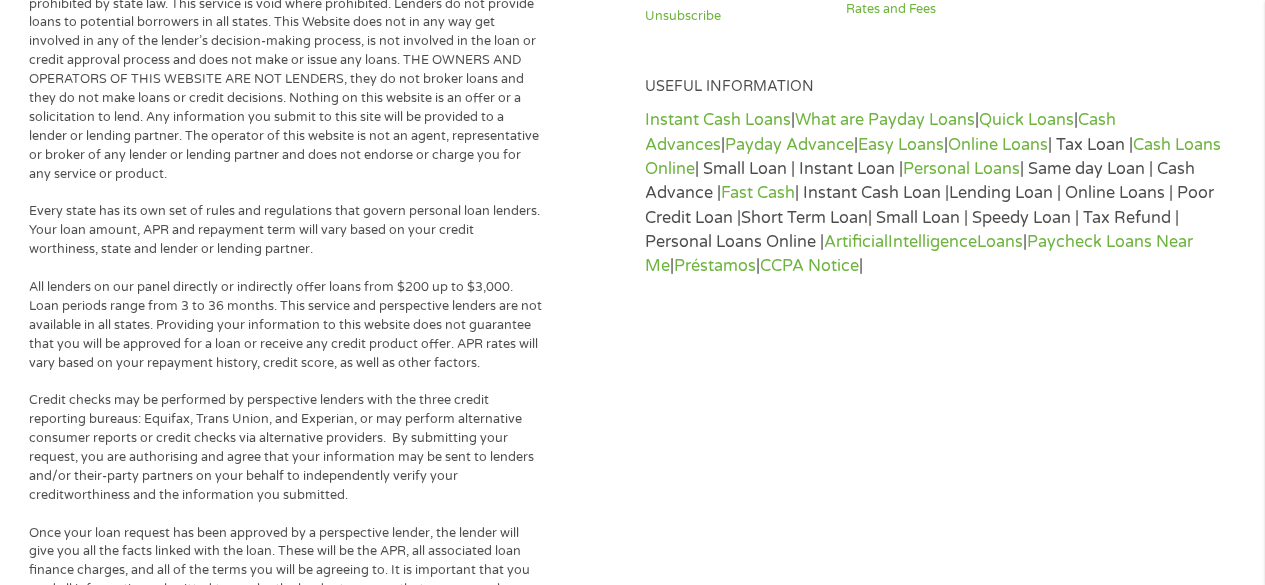 scroll, scrollTop: 8, scrollLeft: 8, axis: both 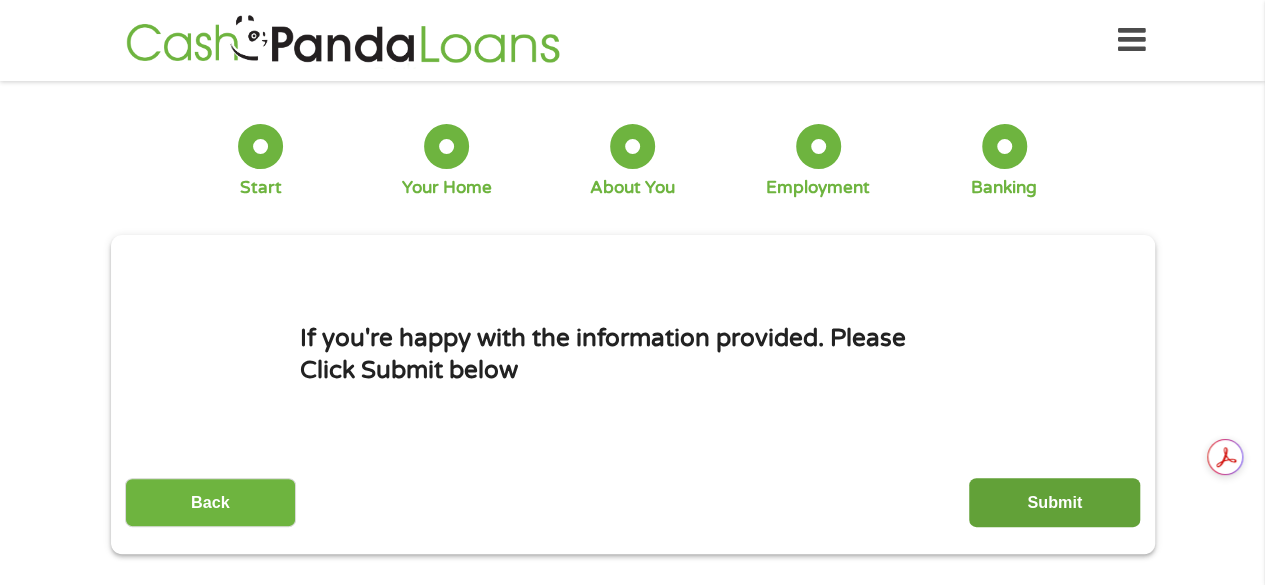 click on "Submit" at bounding box center [1054, 502] 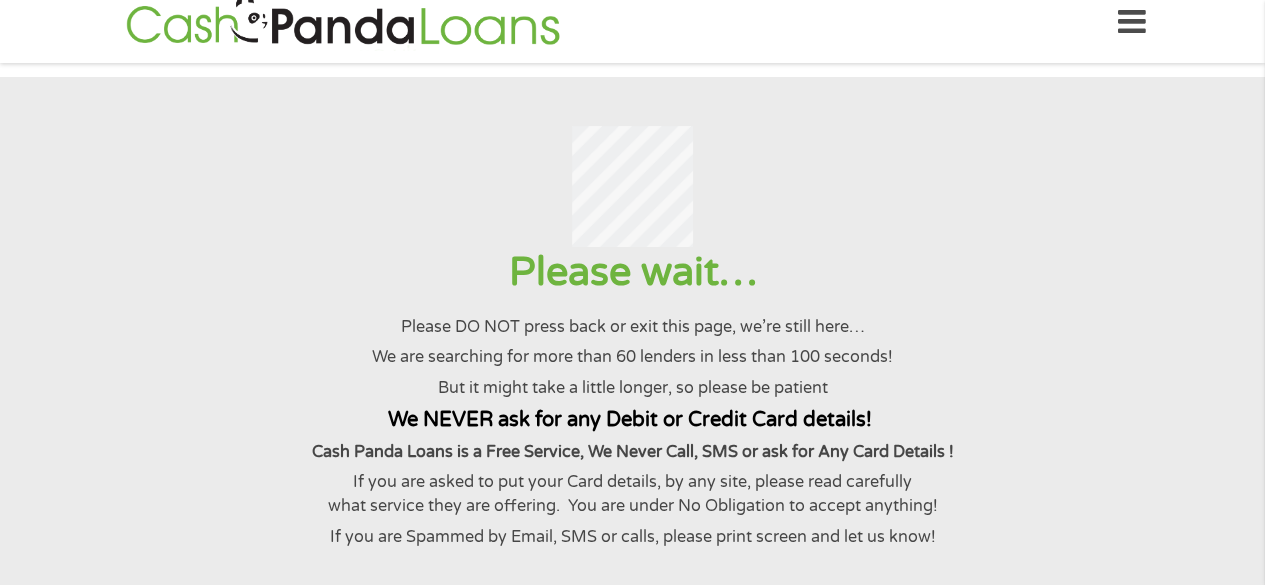 scroll, scrollTop: 0, scrollLeft: 0, axis: both 